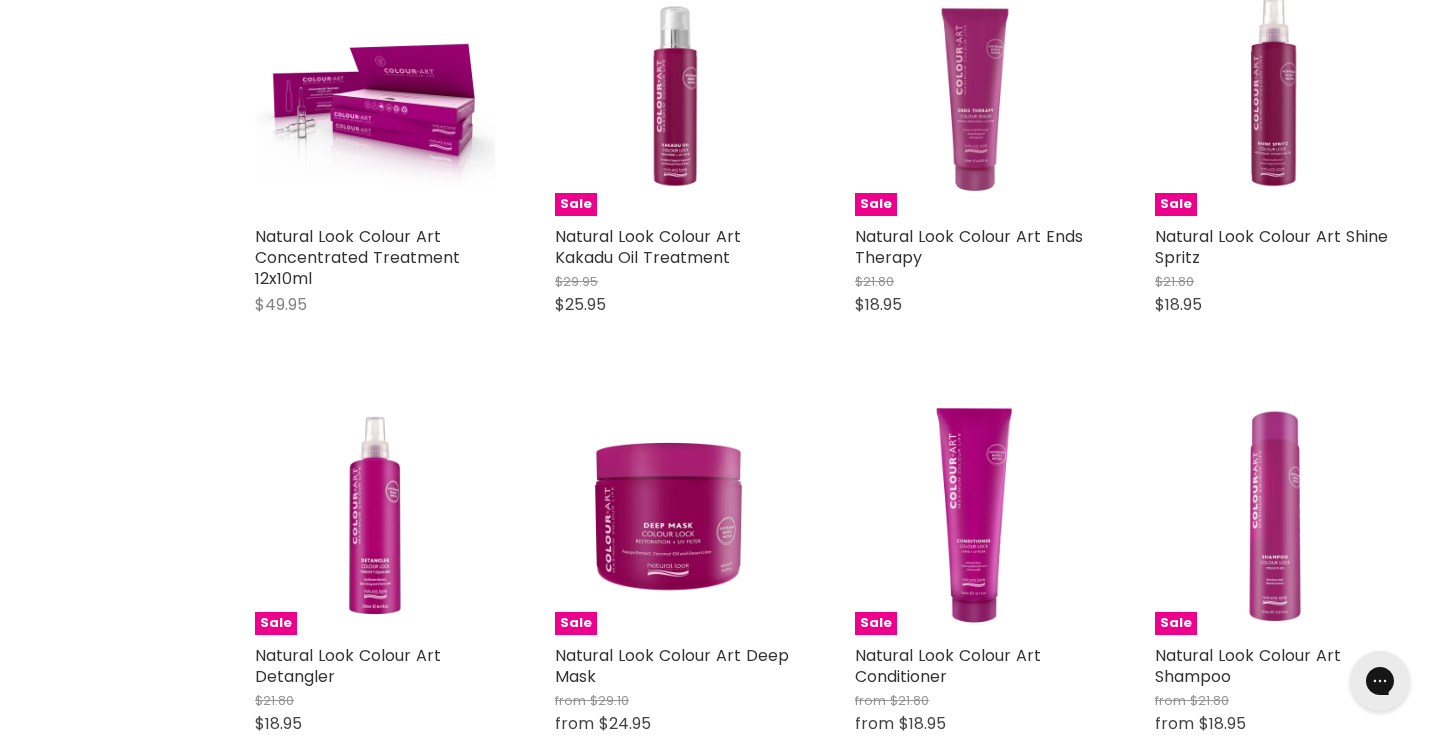 scroll, scrollTop: 0, scrollLeft: 0, axis: both 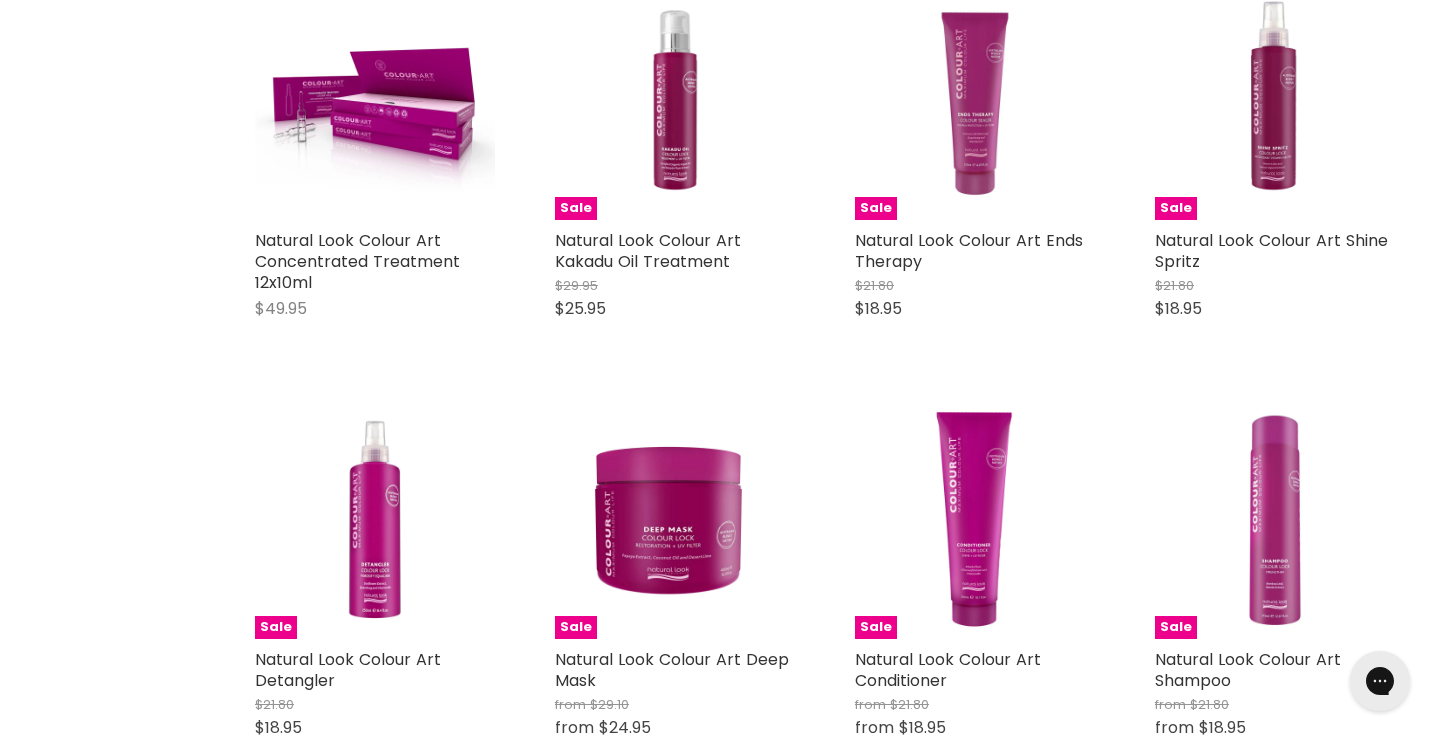 drag, startPoint x: 242, startPoint y: 546, endPoint x: 242, endPoint y: 527, distance: 19 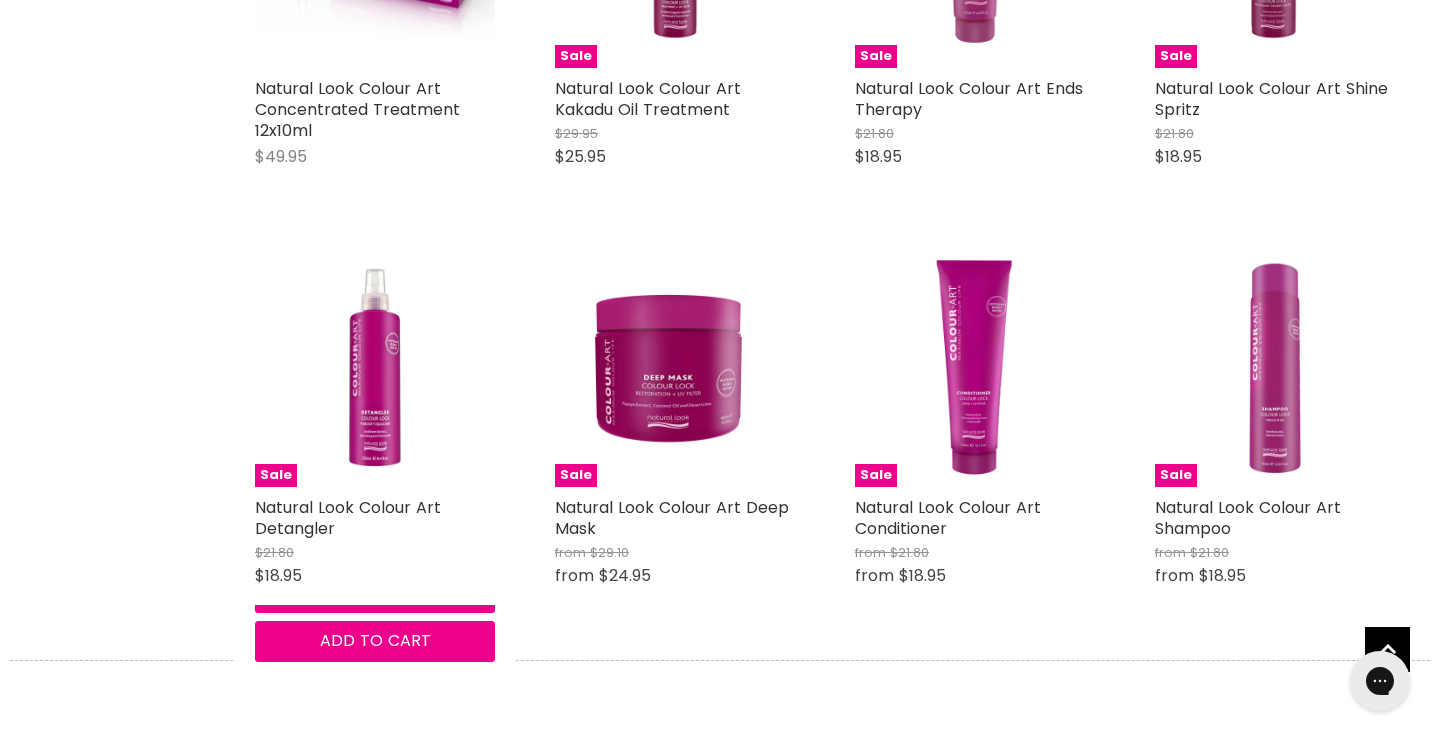 scroll, scrollTop: 879, scrollLeft: 0, axis: vertical 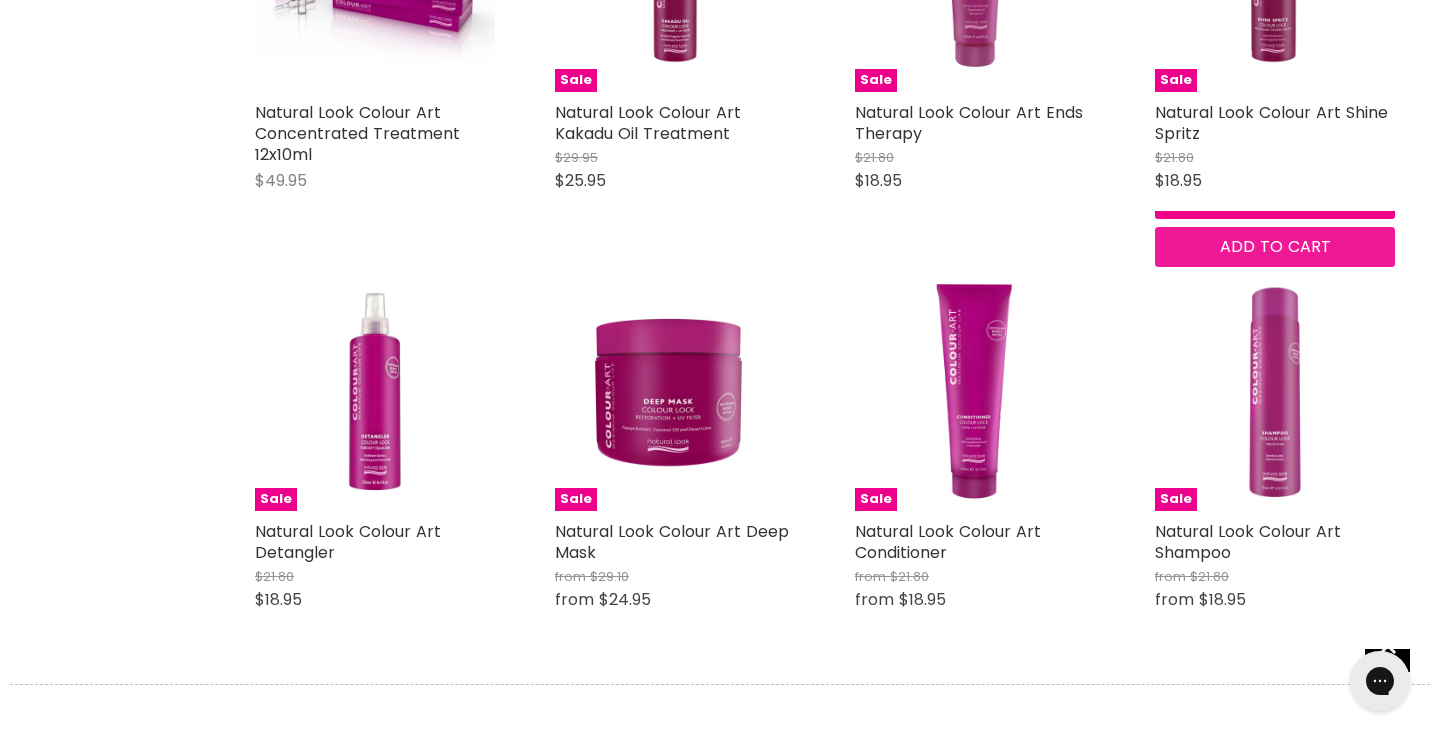 click on "Add to cart" at bounding box center (1275, 246) 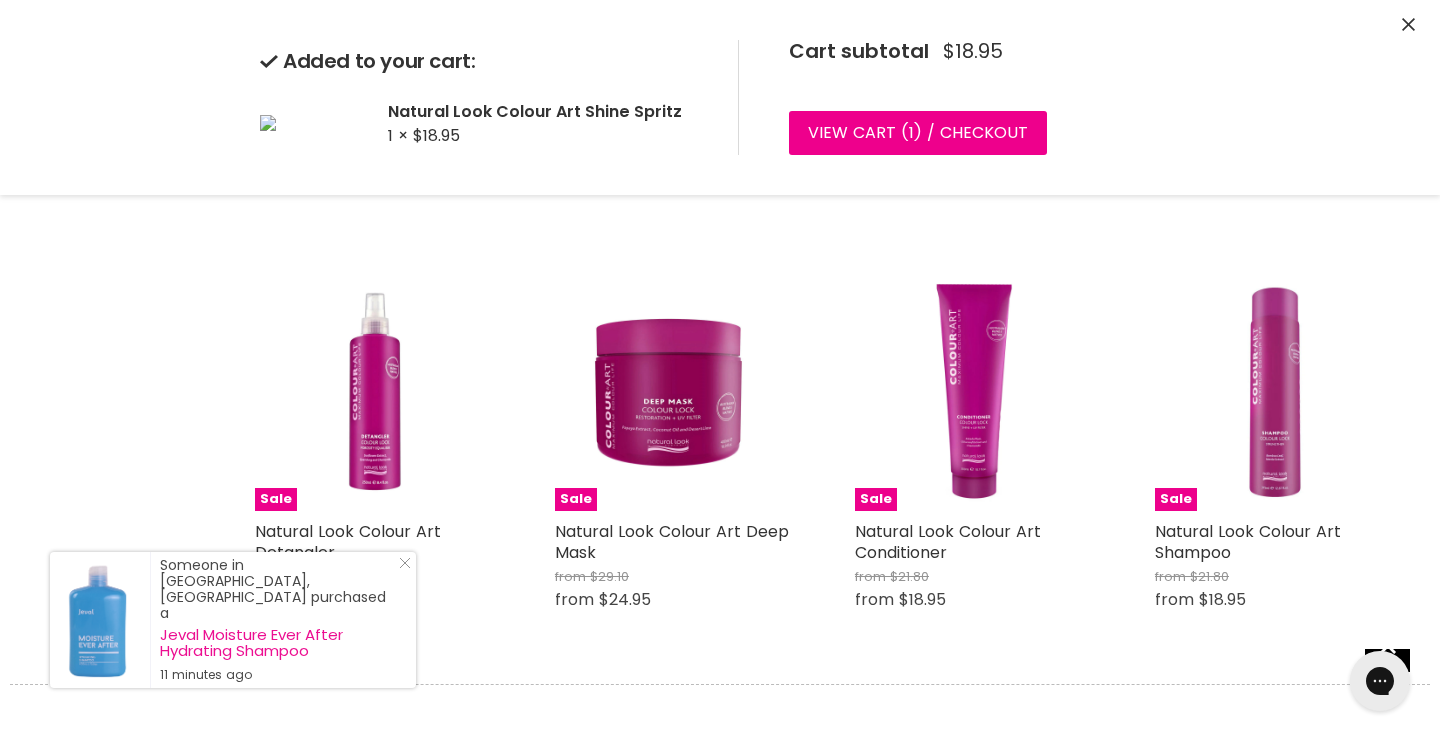 click 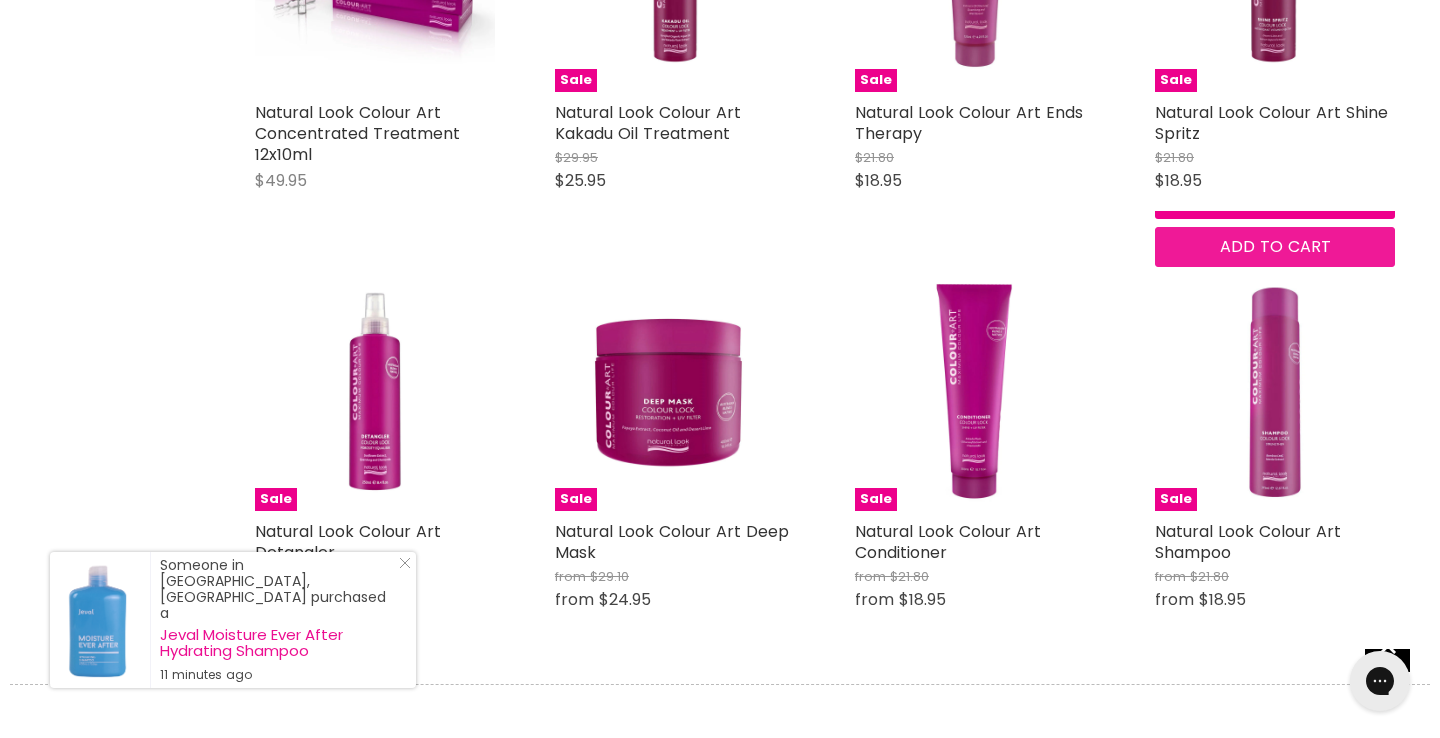 click on "Add to cart" at bounding box center [1275, 246] 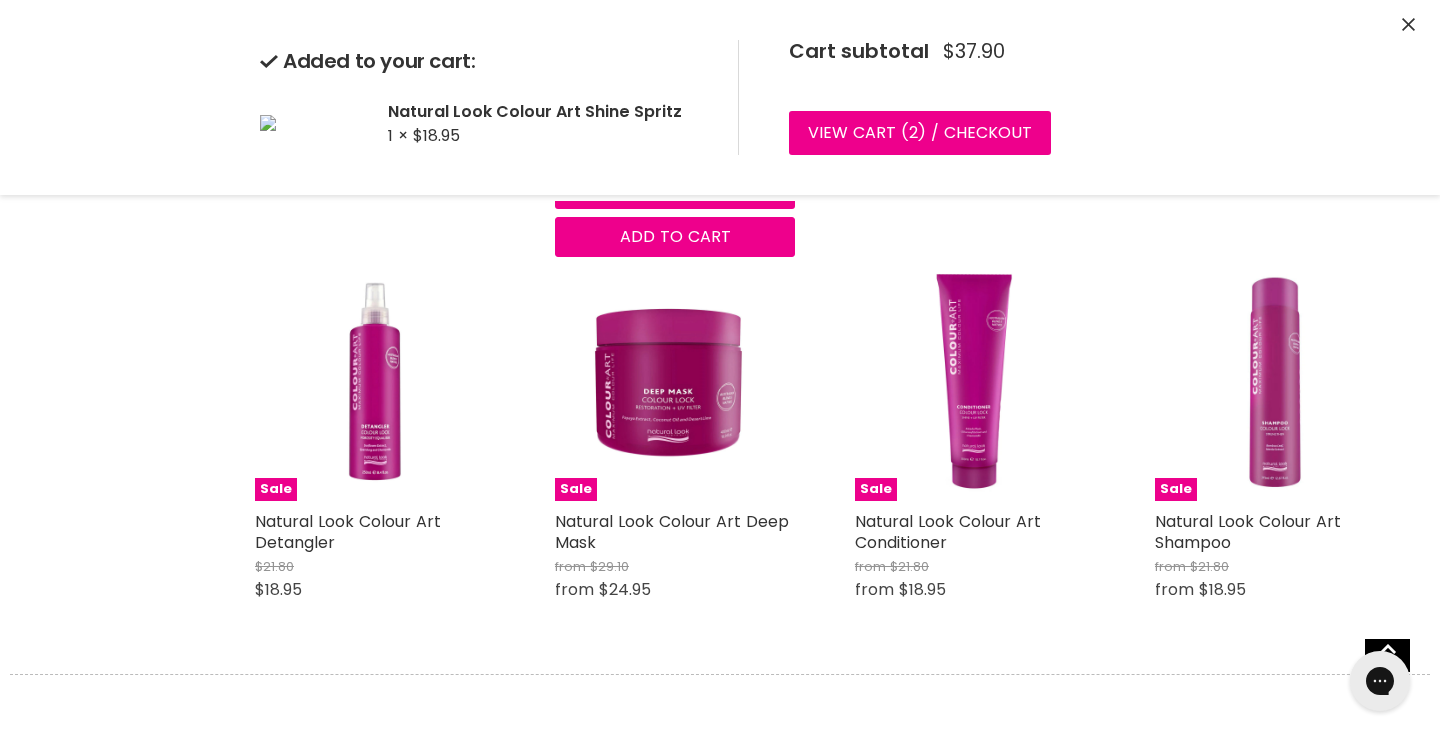 scroll, scrollTop: 890, scrollLeft: 0, axis: vertical 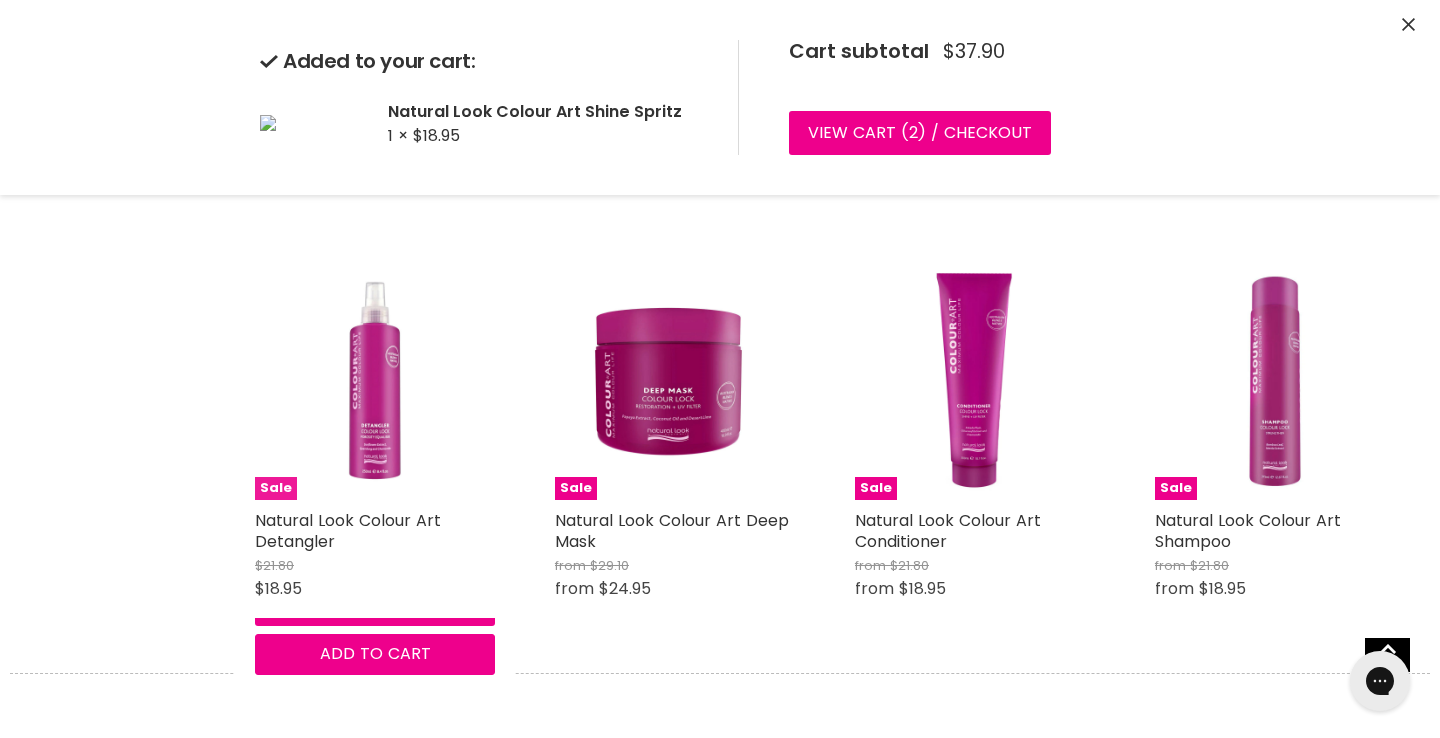 click at bounding box center [375, 380] 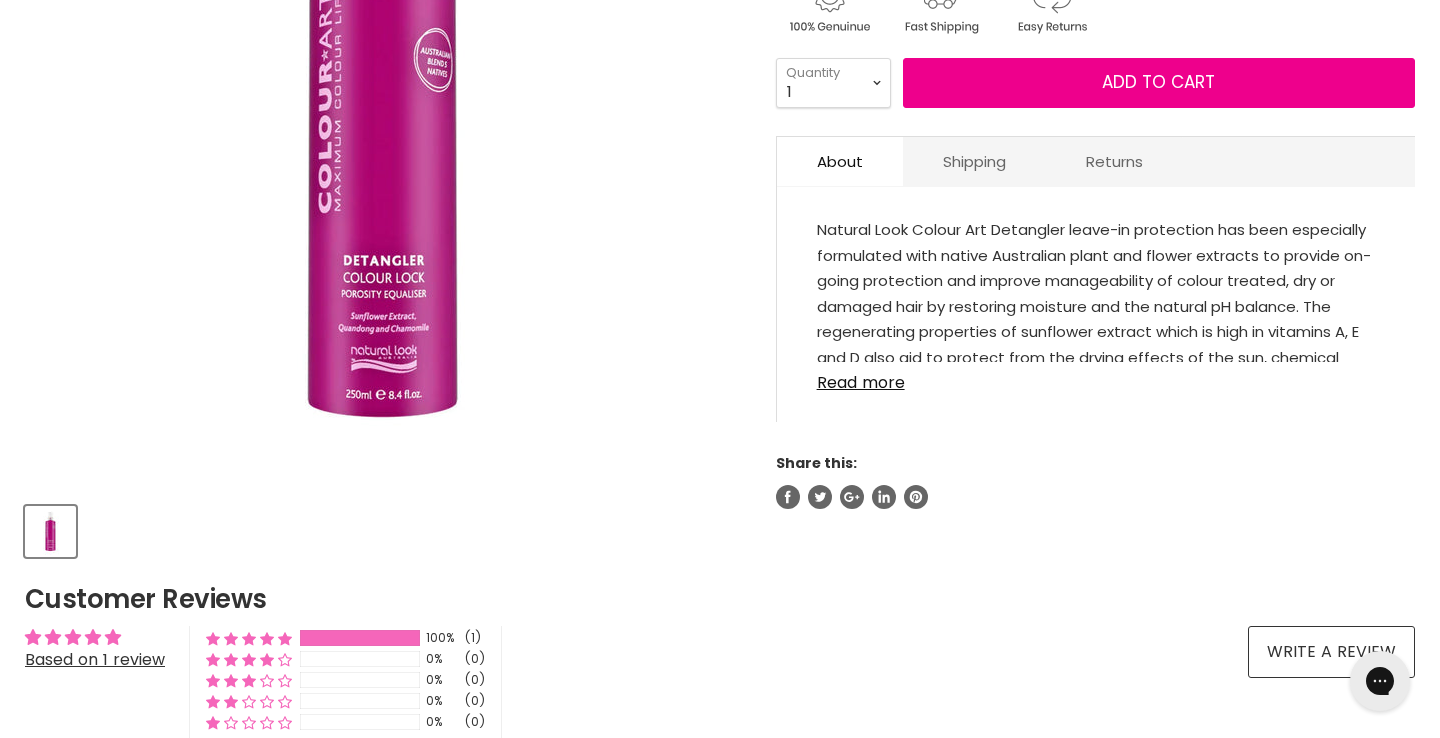 scroll, scrollTop: 0, scrollLeft: 0, axis: both 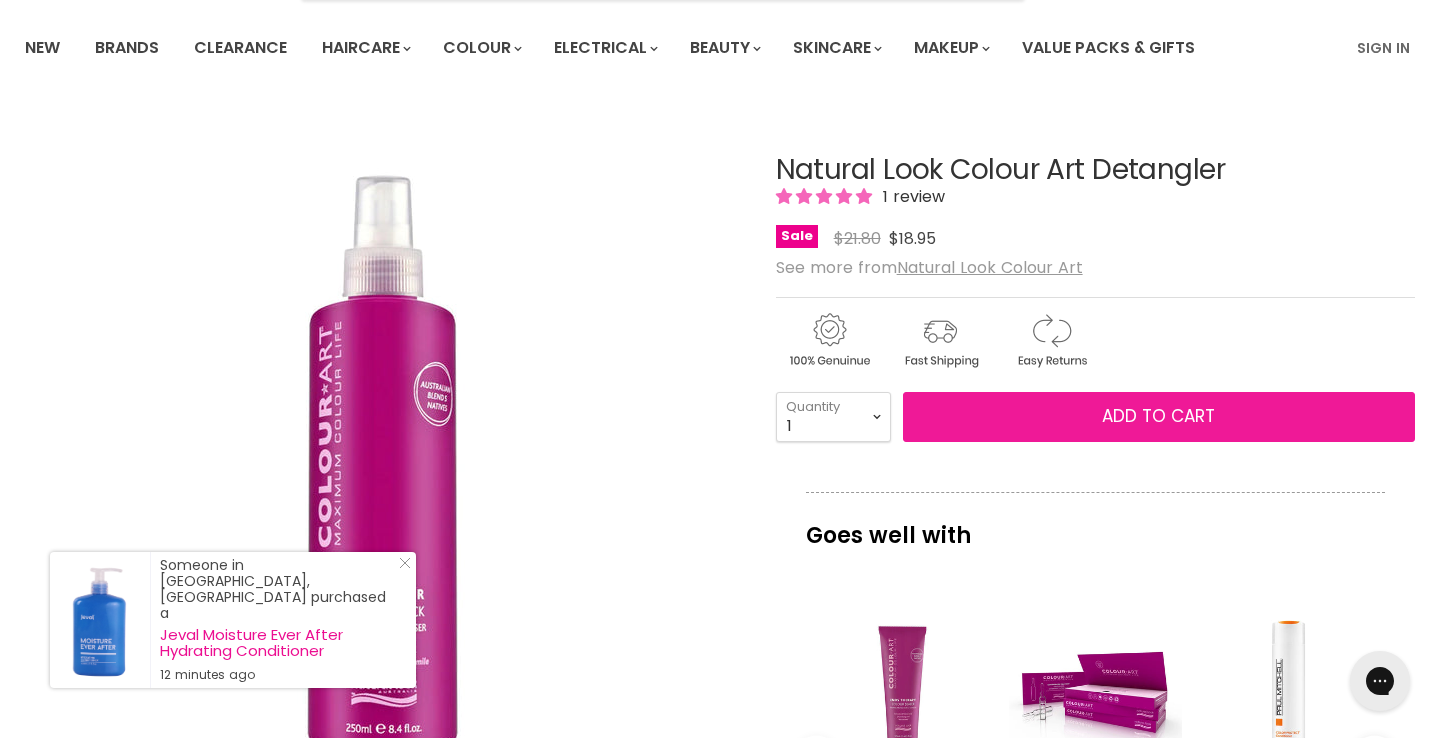 click on "Add to cart" at bounding box center (1159, 417) 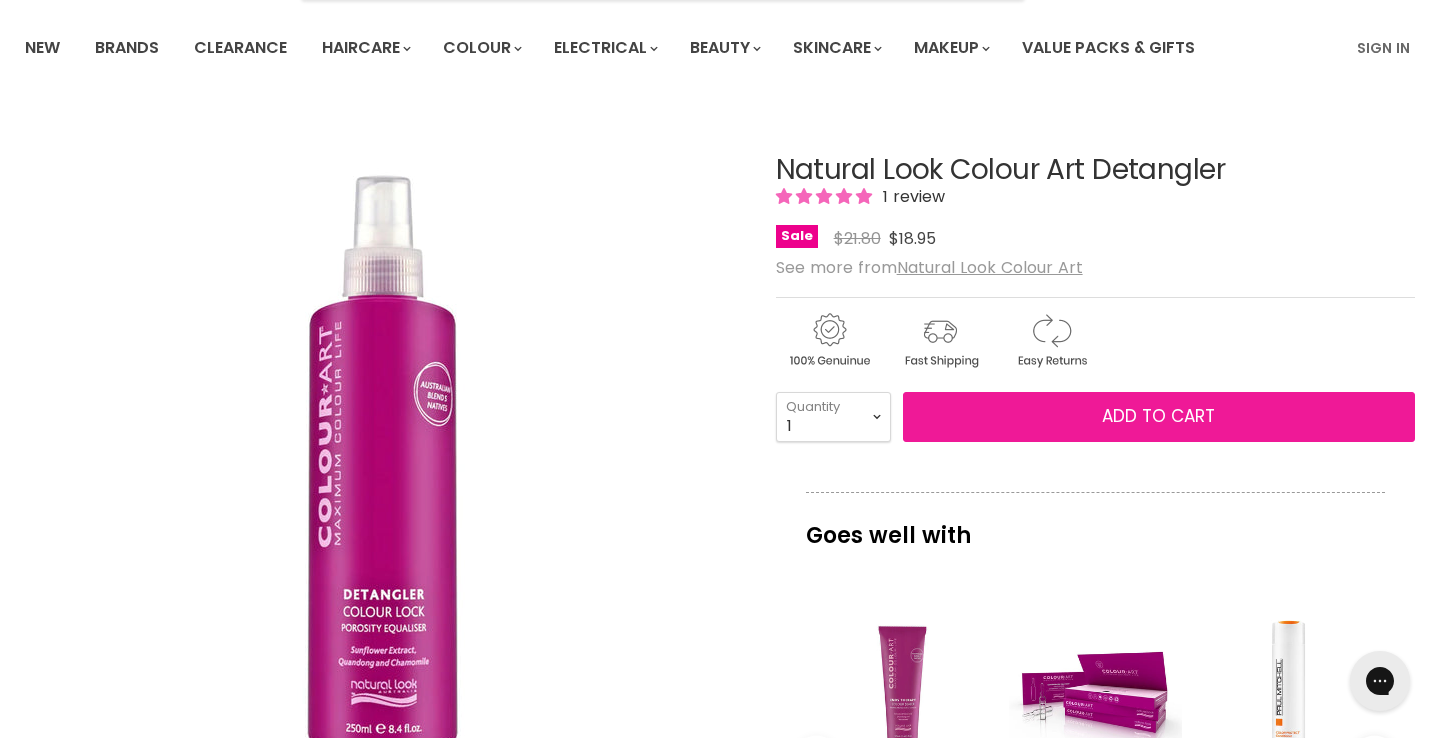 click on "Add to cart" at bounding box center [1159, 417] 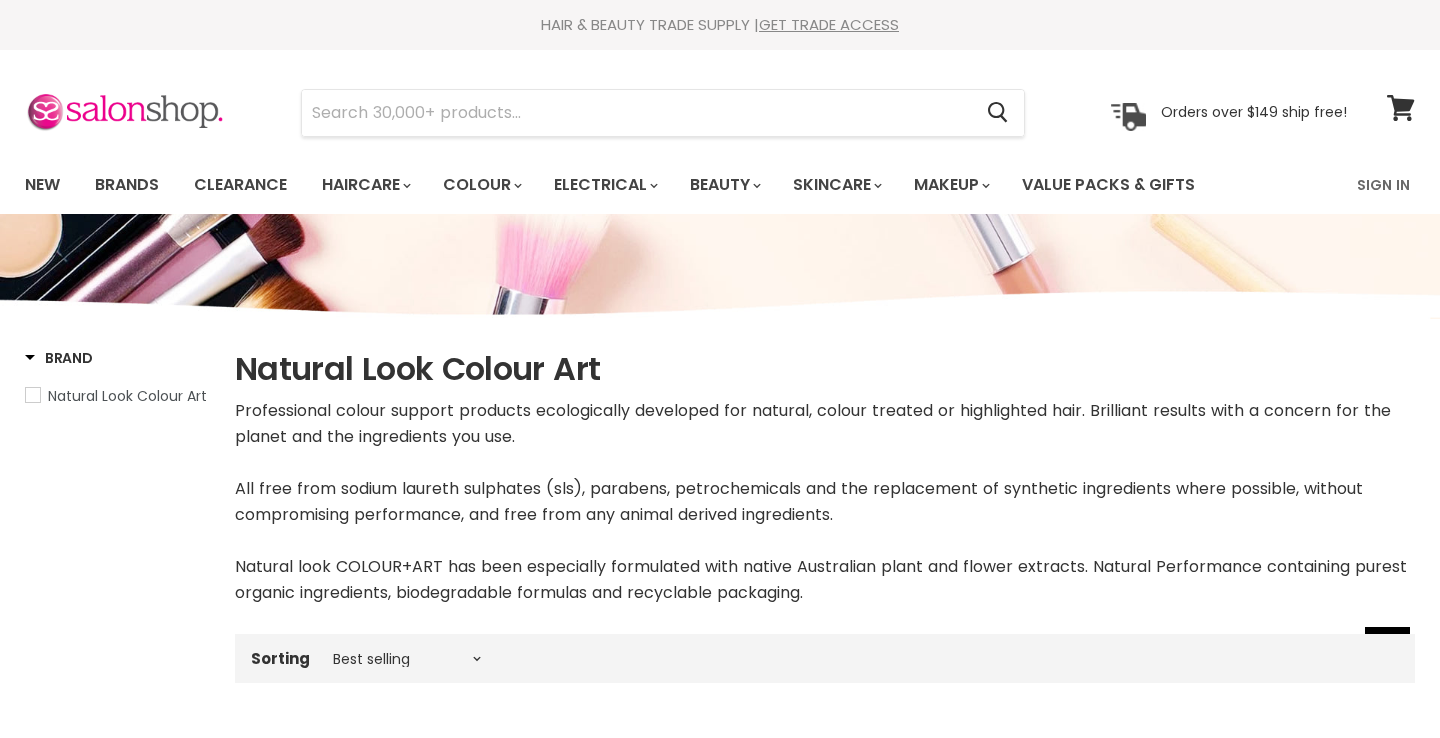 scroll, scrollTop: 822, scrollLeft: 0, axis: vertical 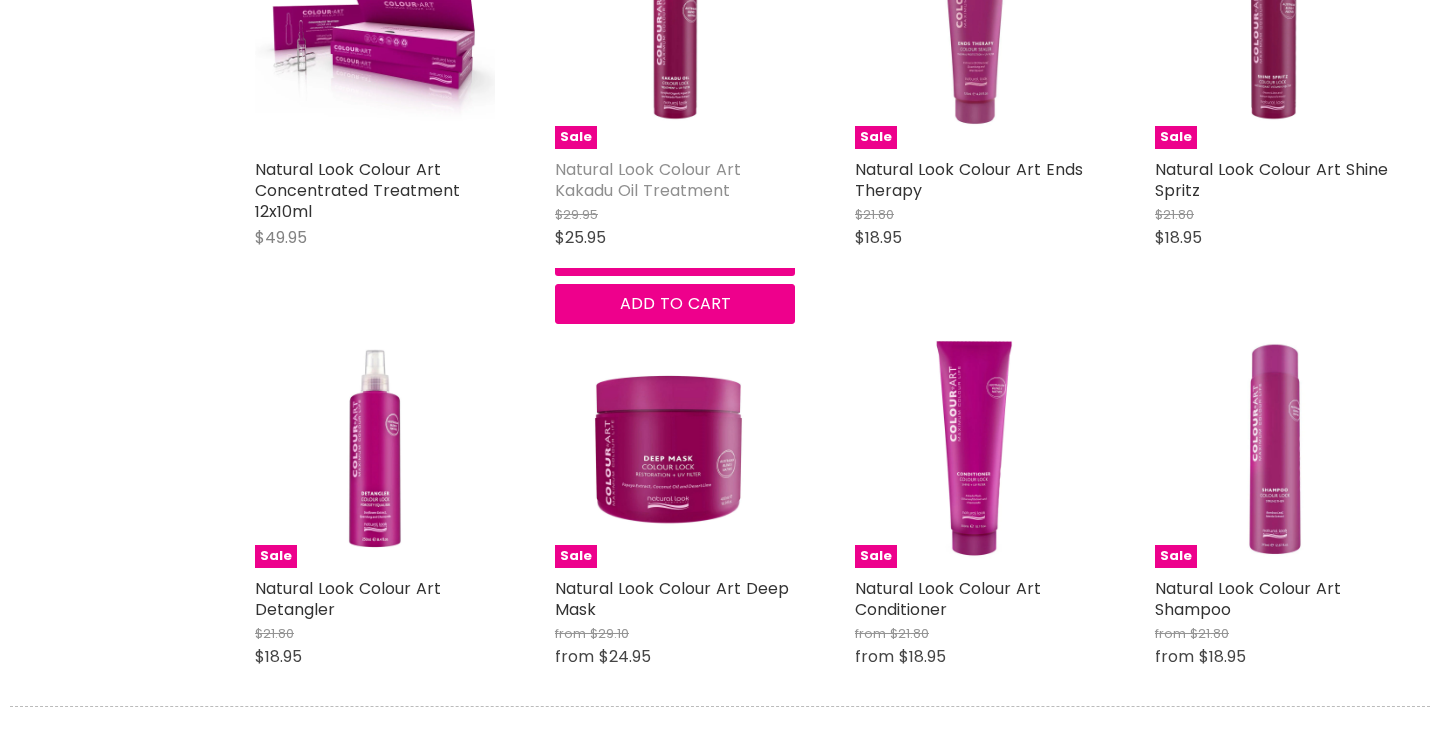 click on "Natural Look Colour Art Kakadu Oil Treatment" at bounding box center [648, 180] 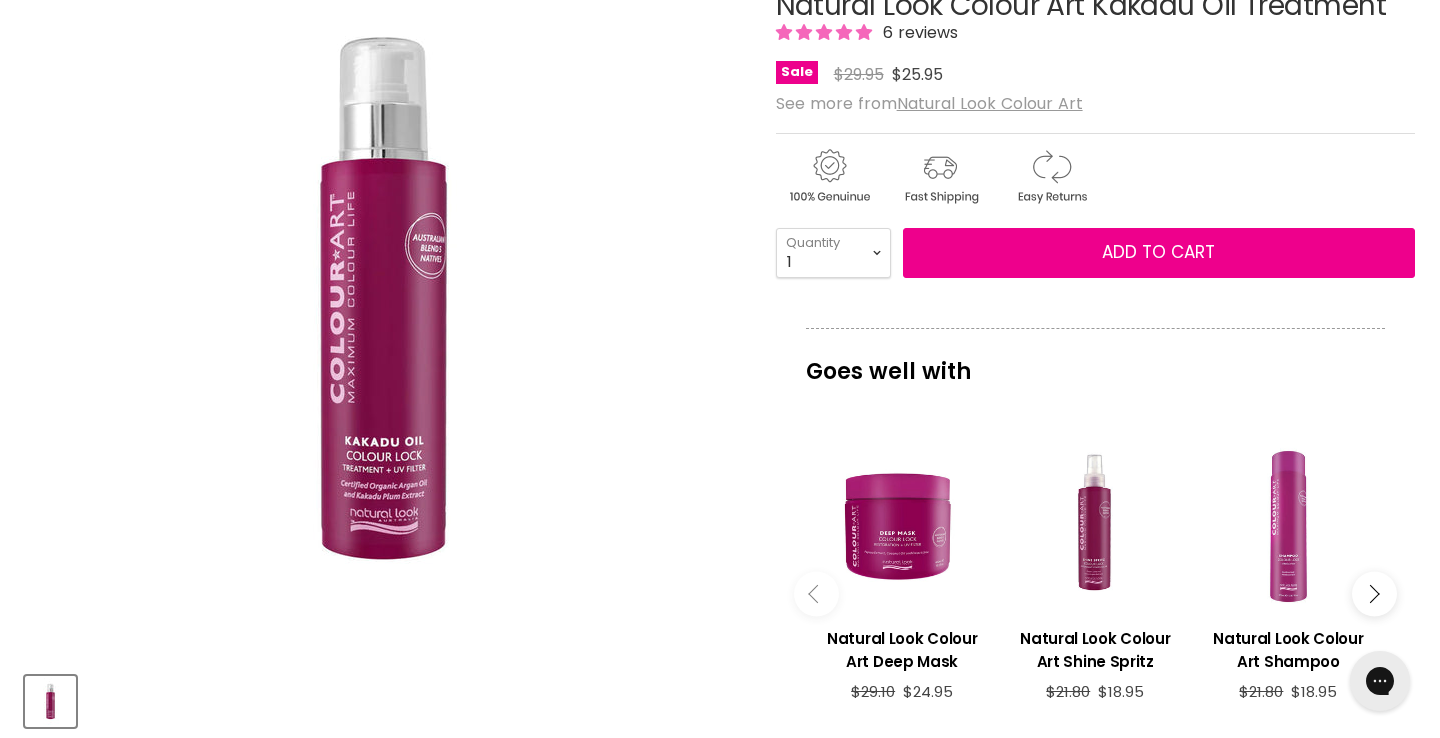 scroll, scrollTop: 0, scrollLeft: 0, axis: both 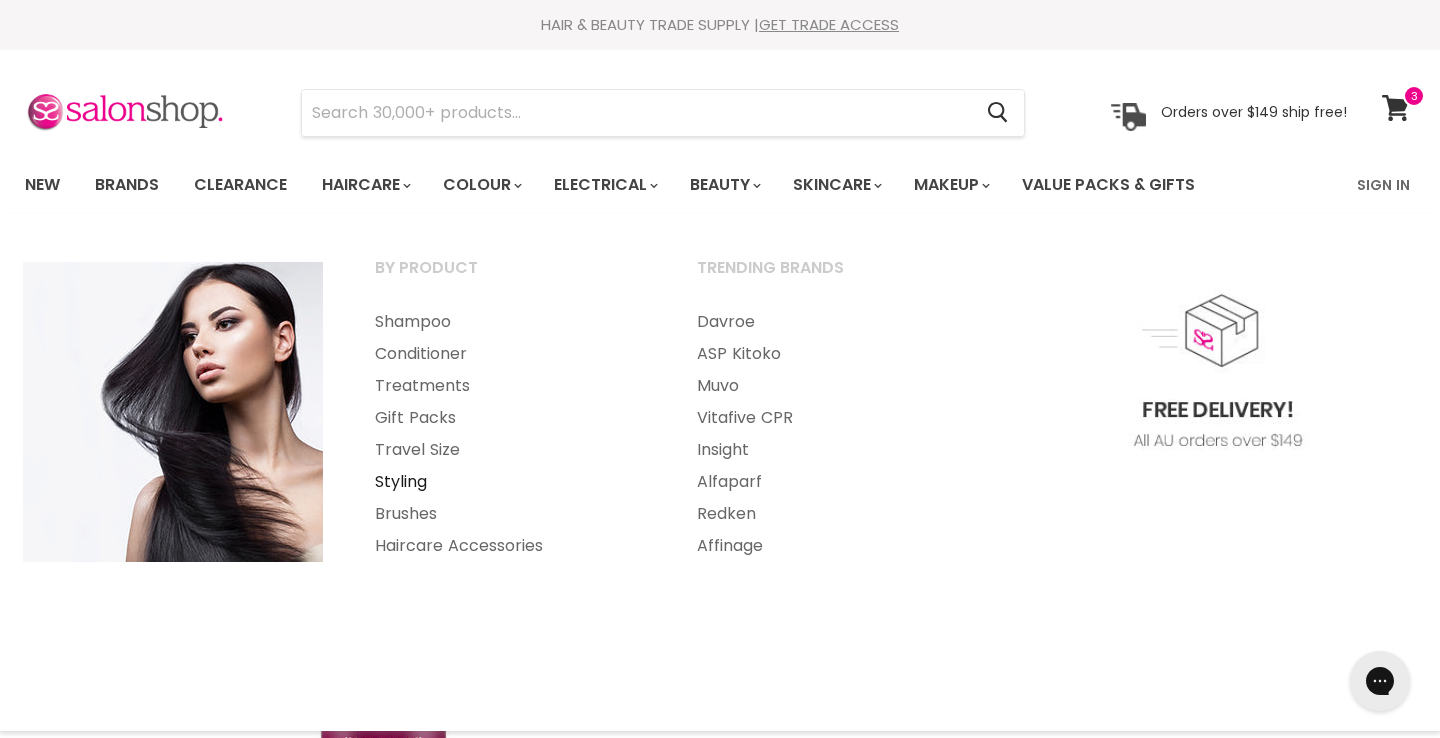 click on "Styling" at bounding box center (509, 482) 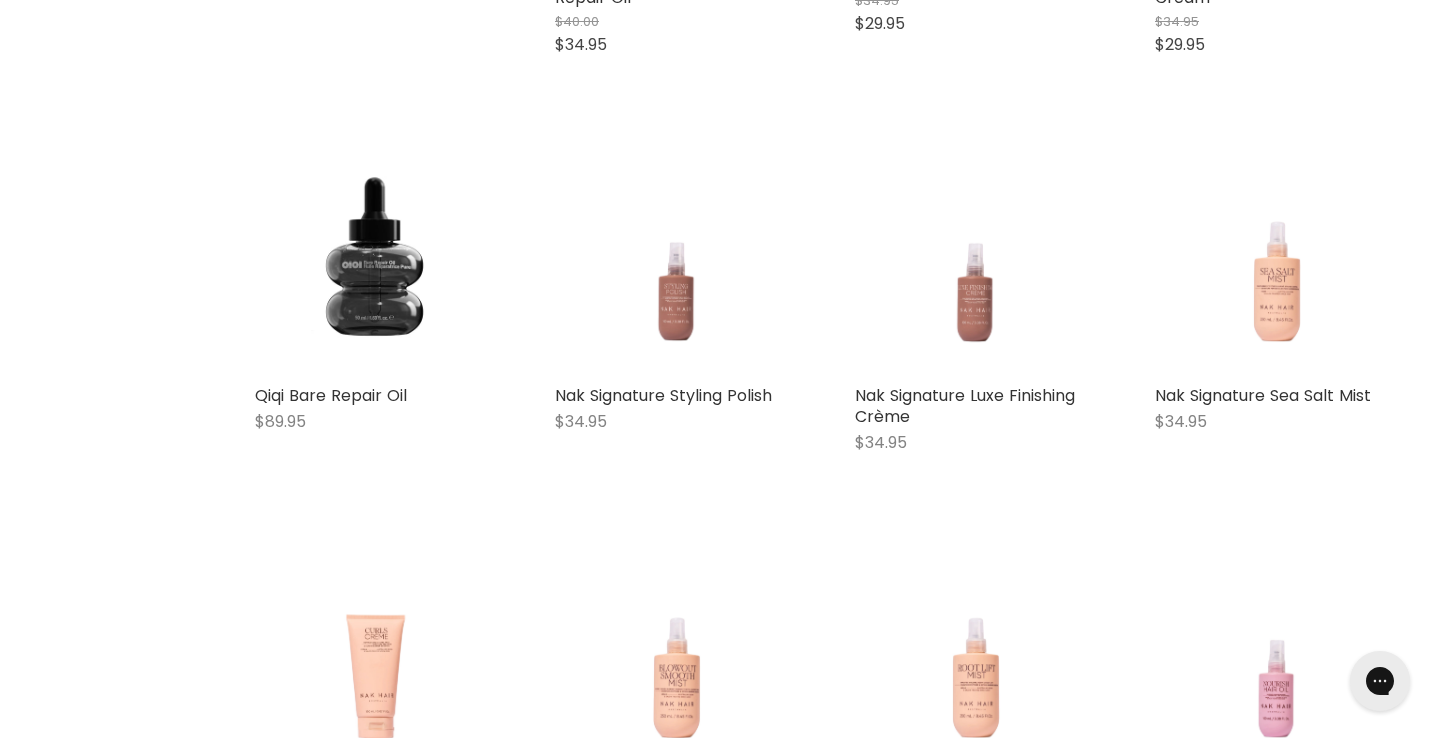 scroll, scrollTop: 1188, scrollLeft: 0, axis: vertical 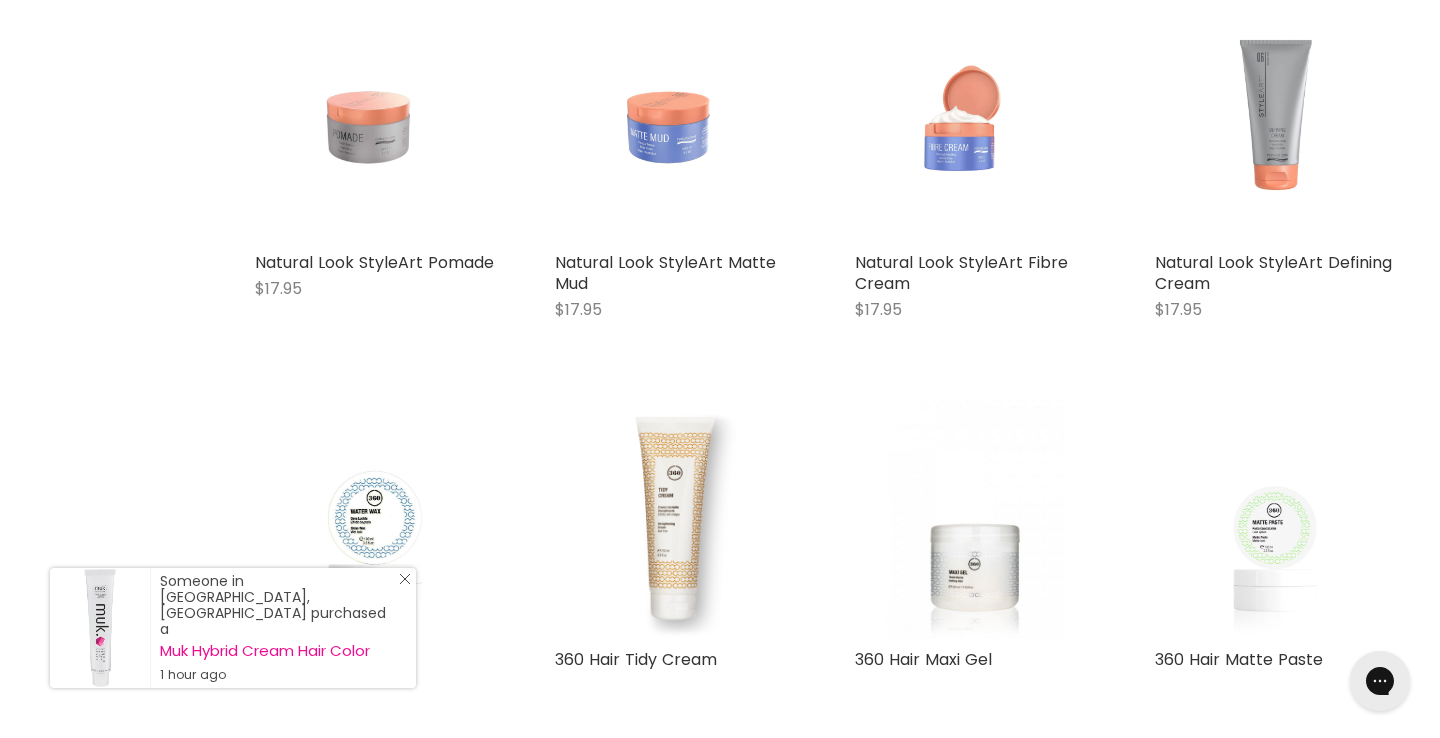 click on "Close Icon" 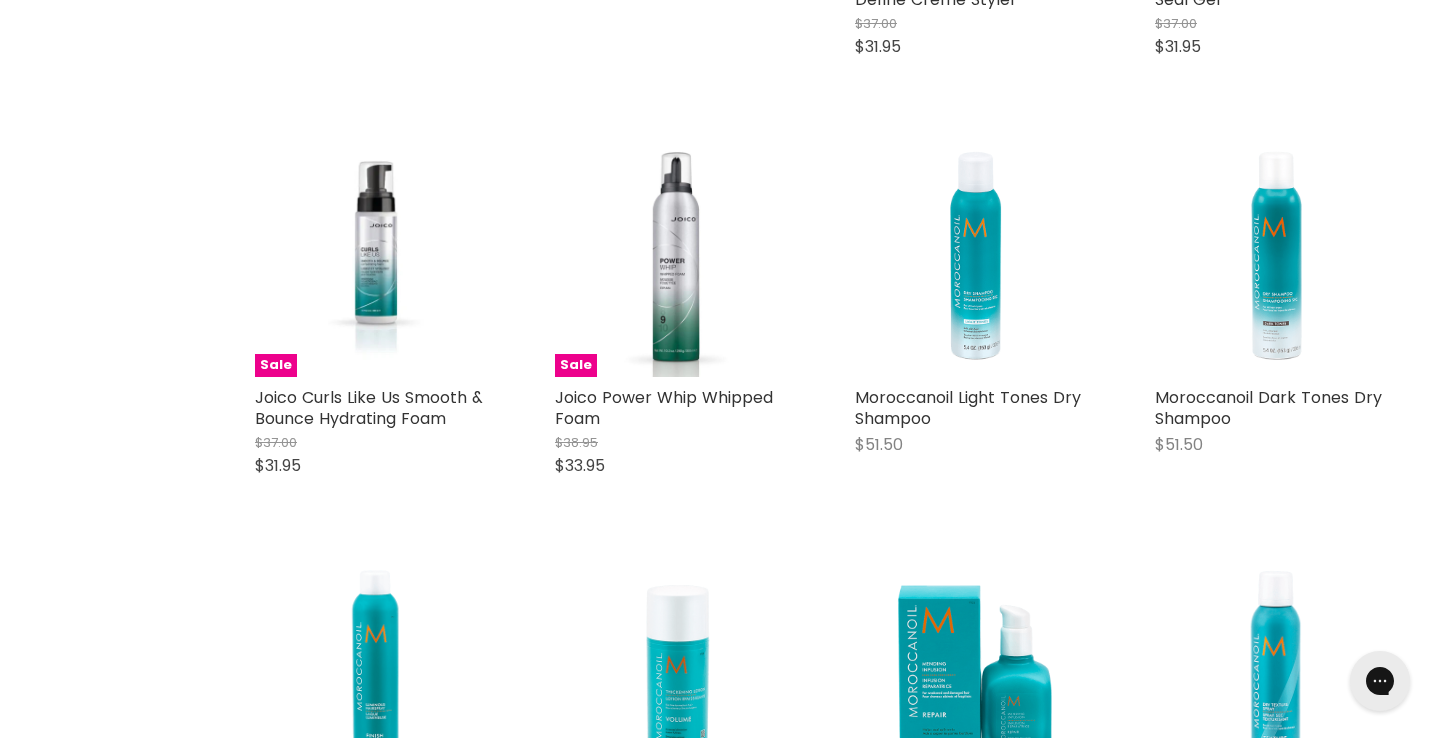 scroll, scrollTop: 0, scrollLeft: 0, axis: both 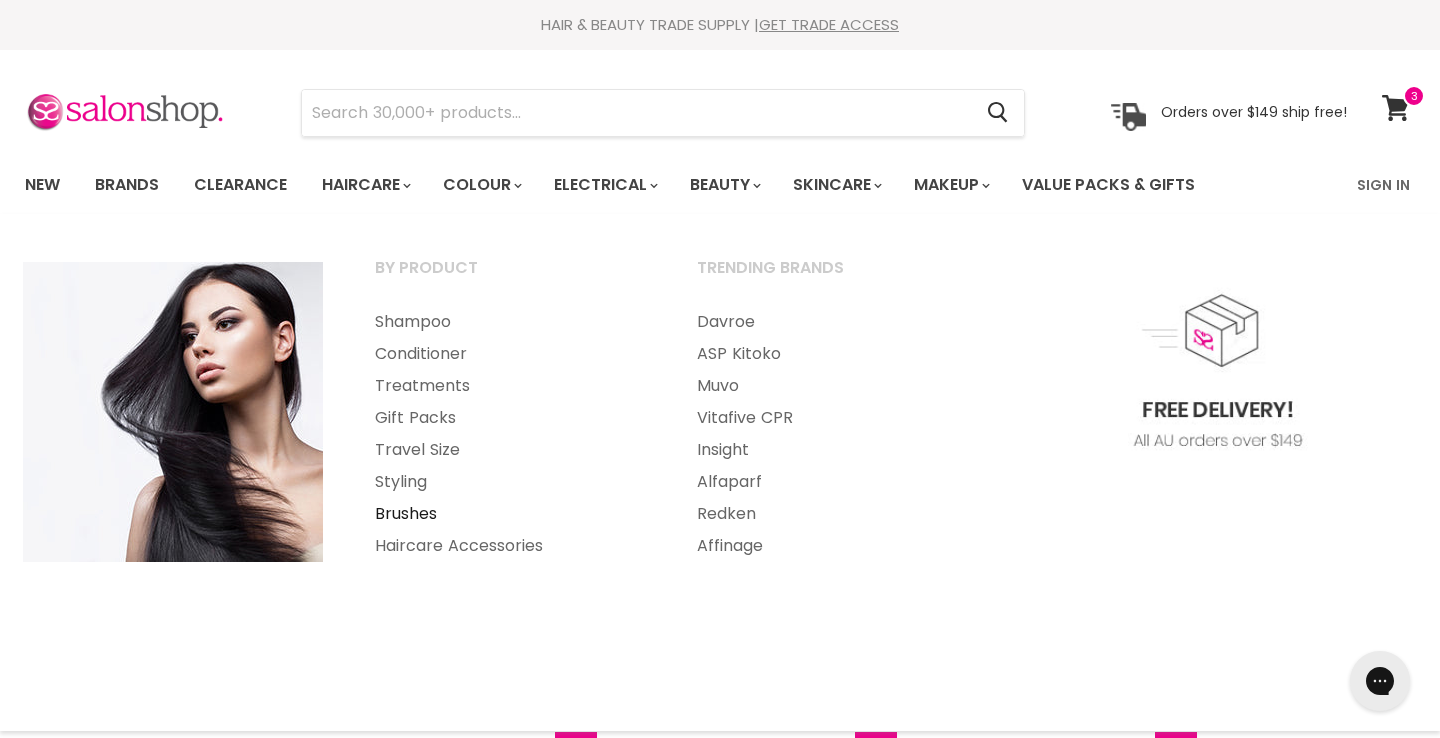 click on "Brushes" at bounding box center [509, 514] 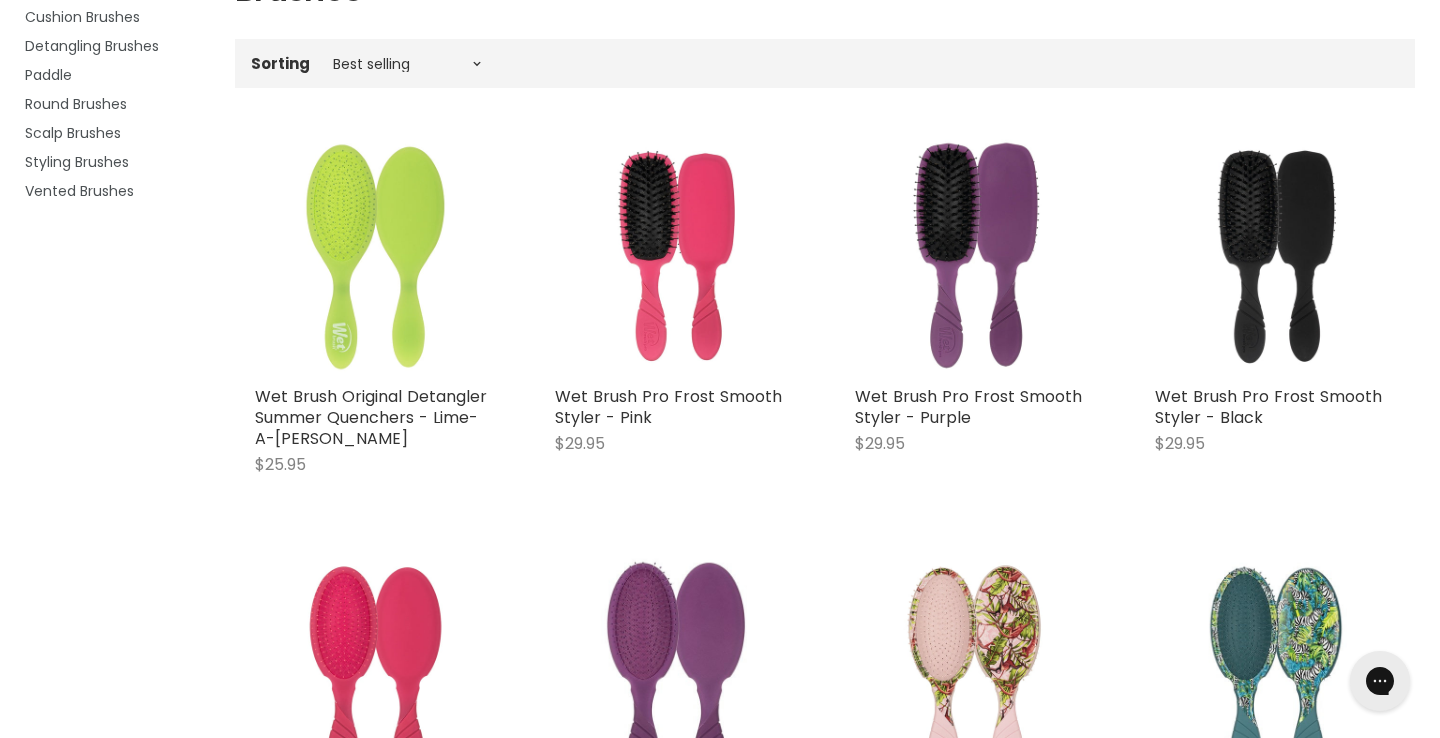 scroll, scrollTop: 0, scrollLeft: 0, axis: both 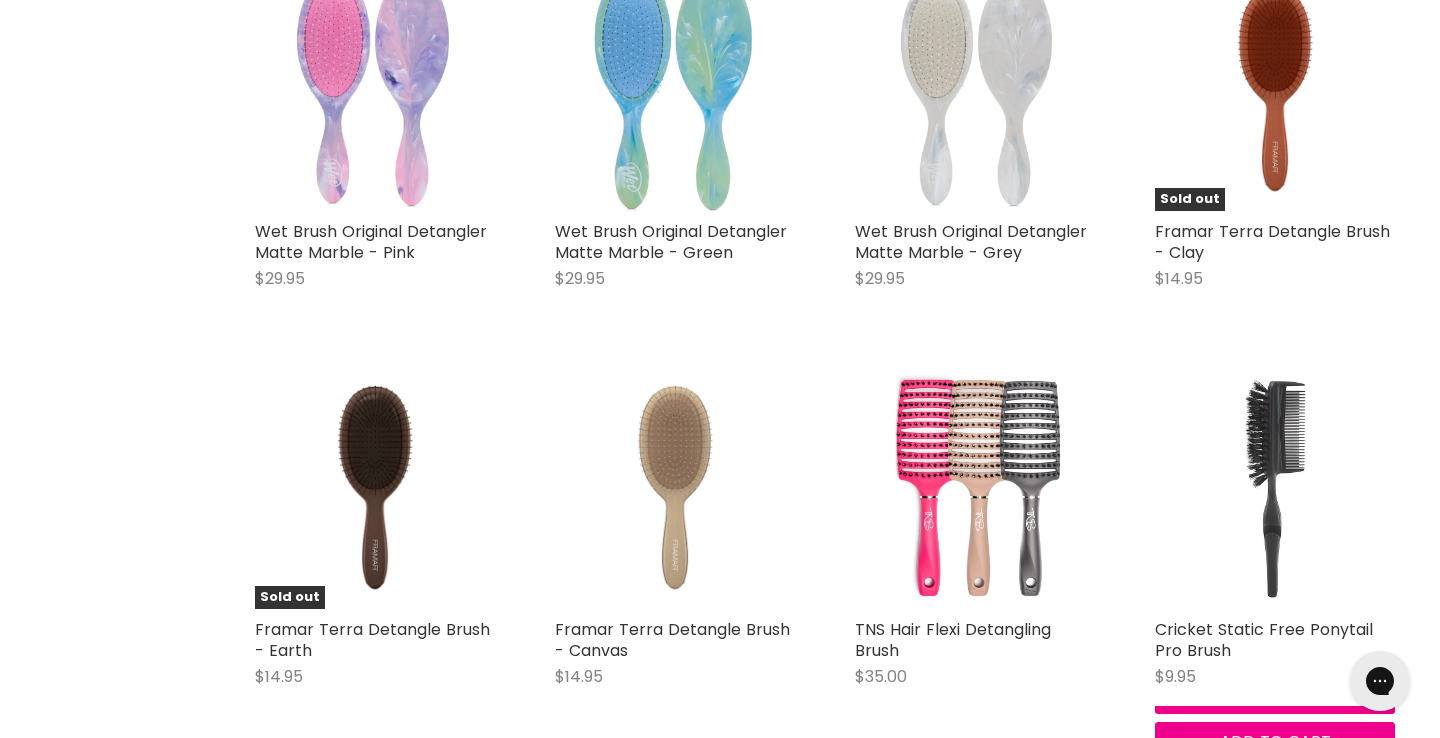 click at bounding box center (1275, 489) 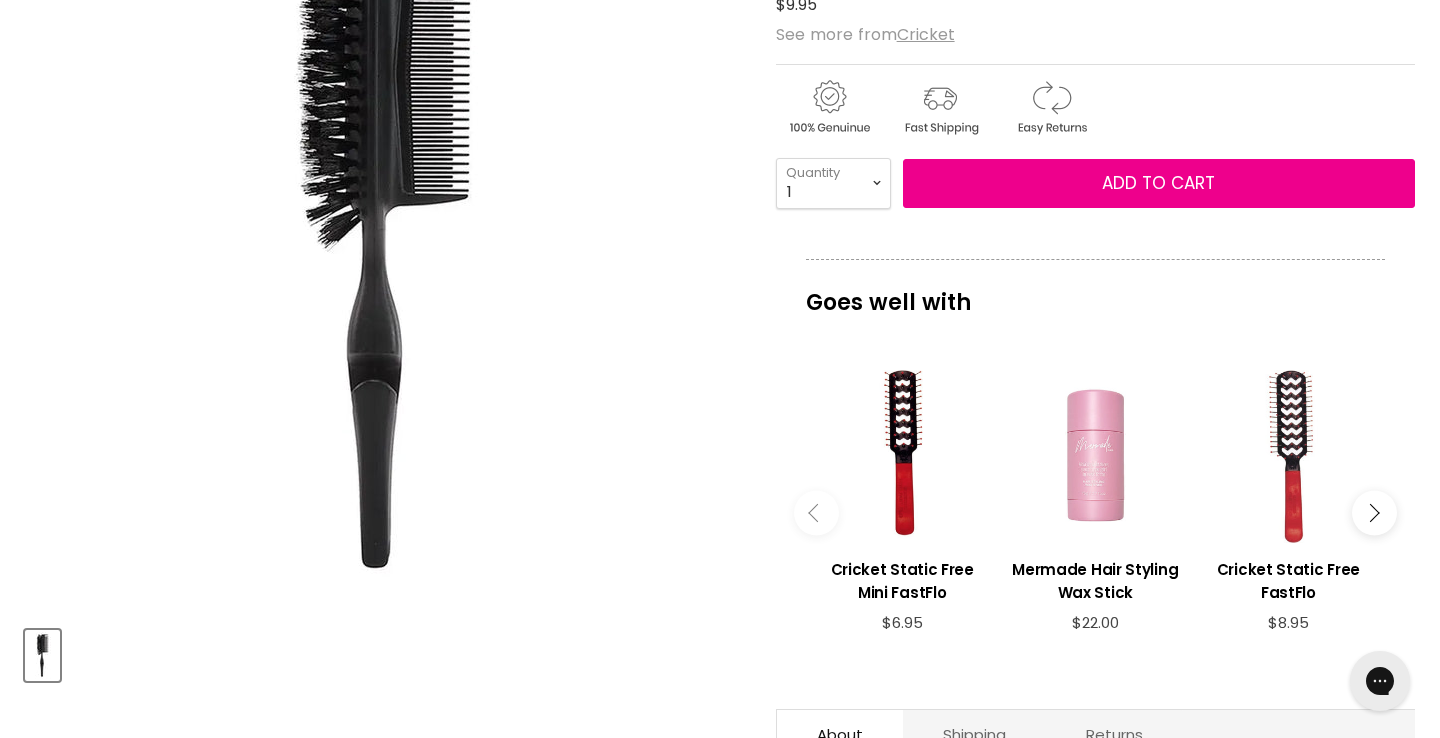 scroll, scrollTop: 0, scrollLeft: 0, axis: both 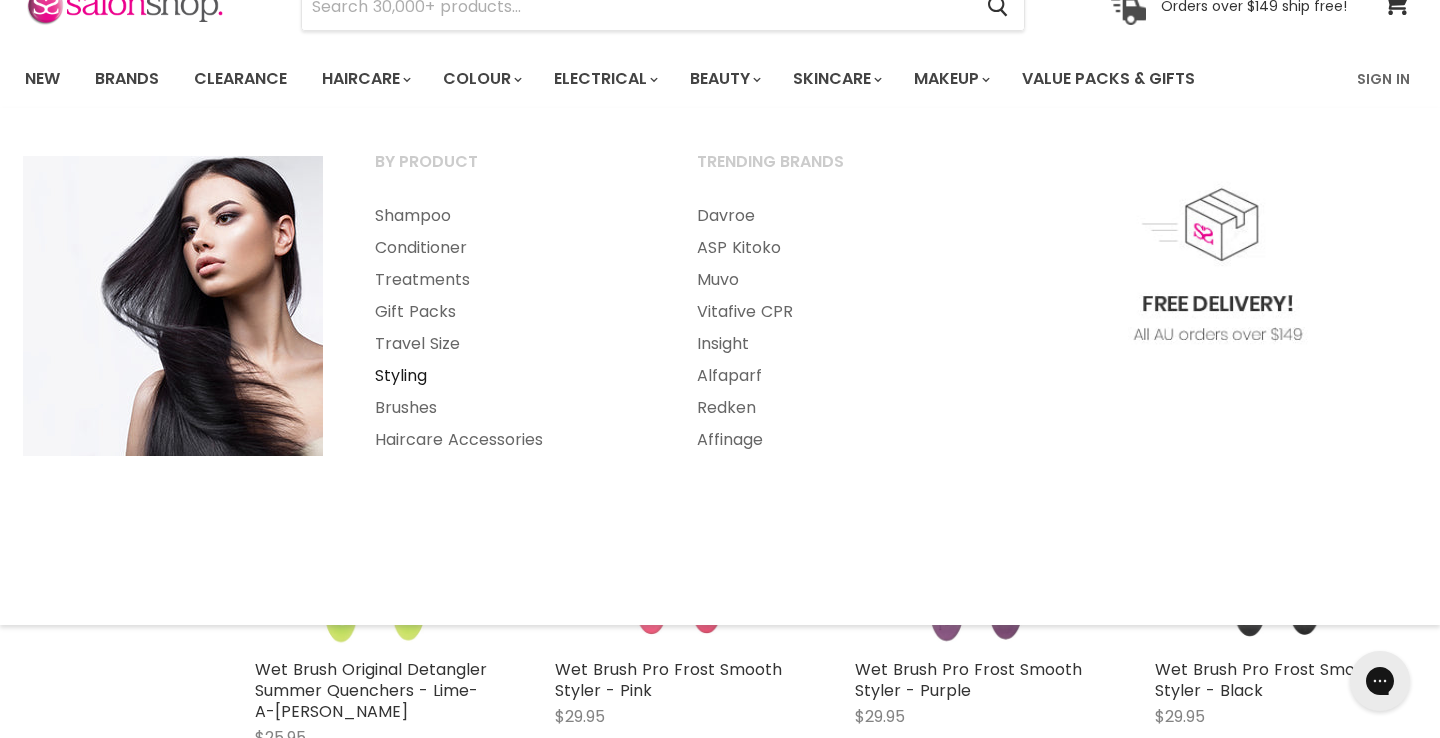 click on "Styling" at bounding box center [509, 376] 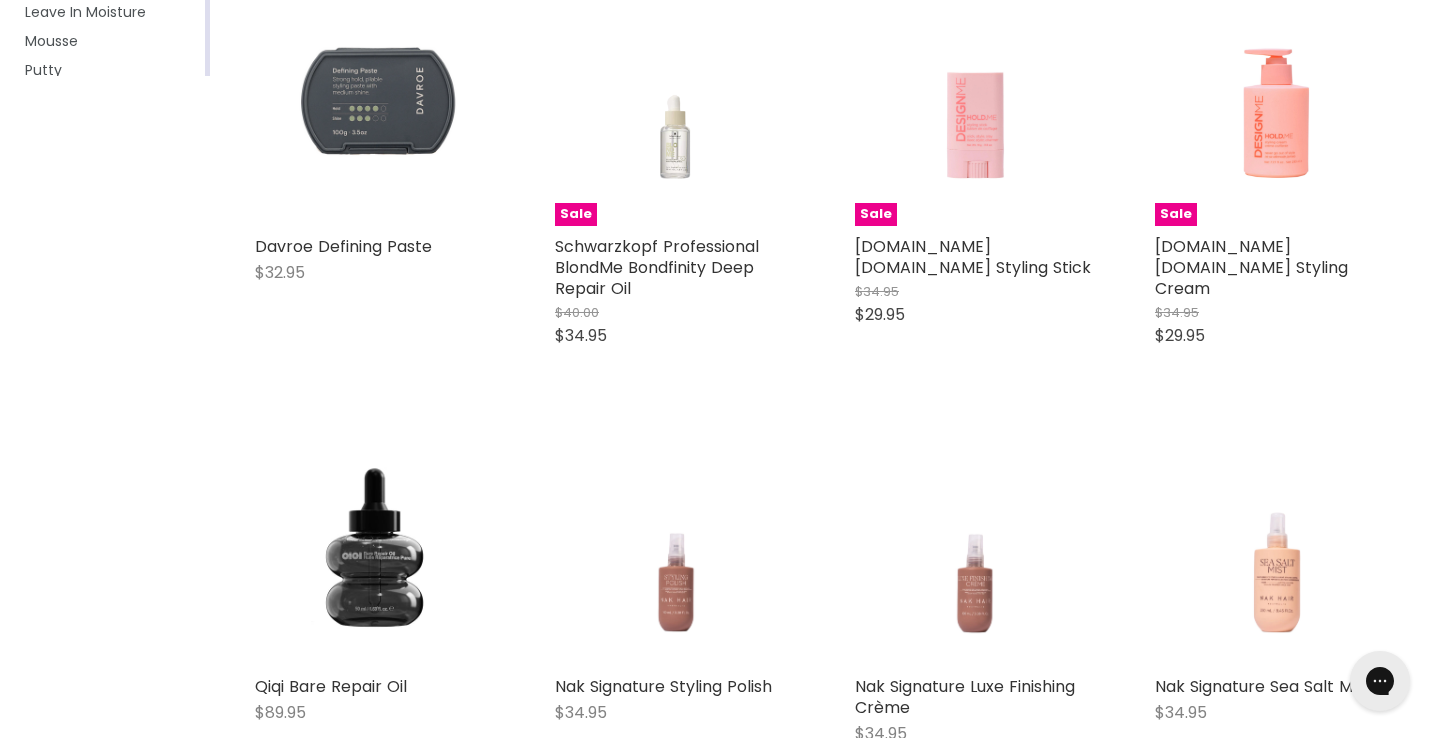 scroll, scrollTop: 0, scrollLeft: 0, axis: both 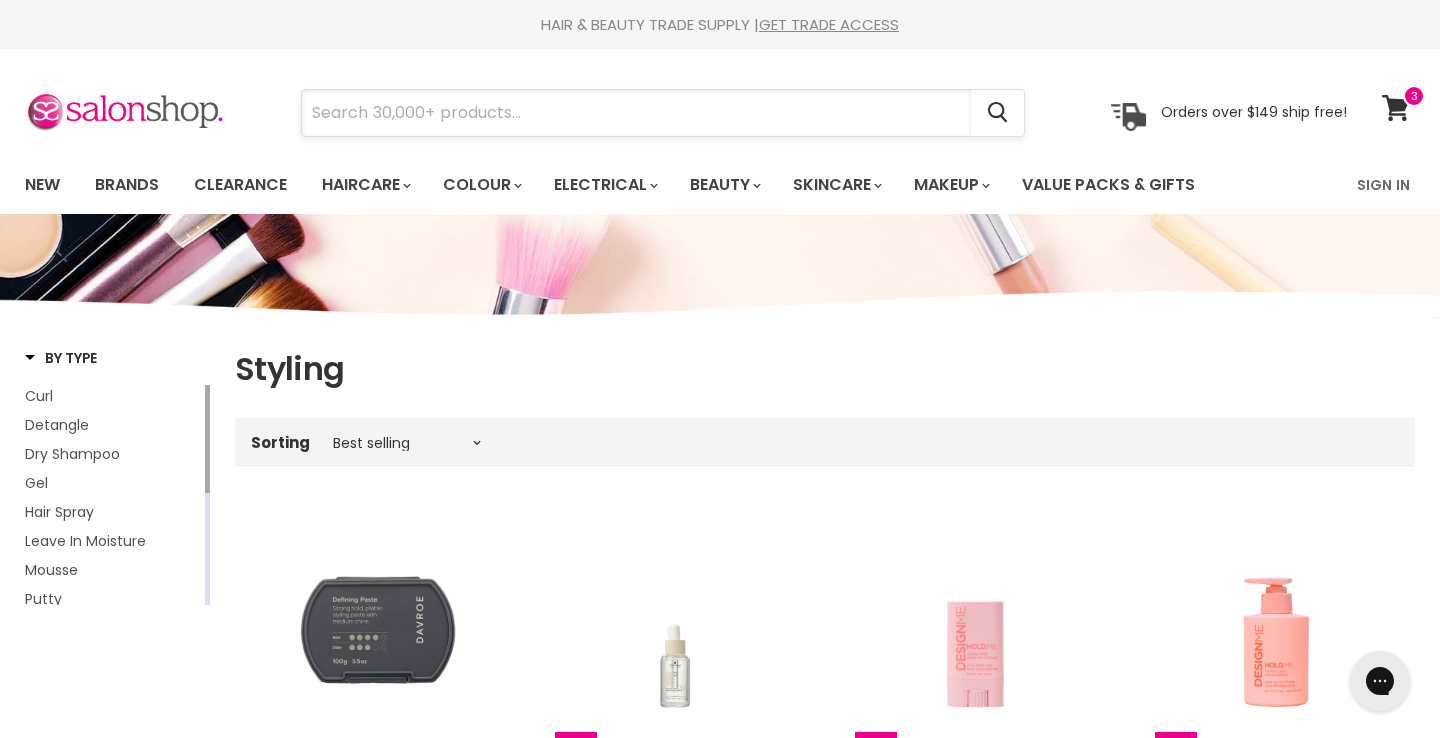click at bounding box center (636, 113) 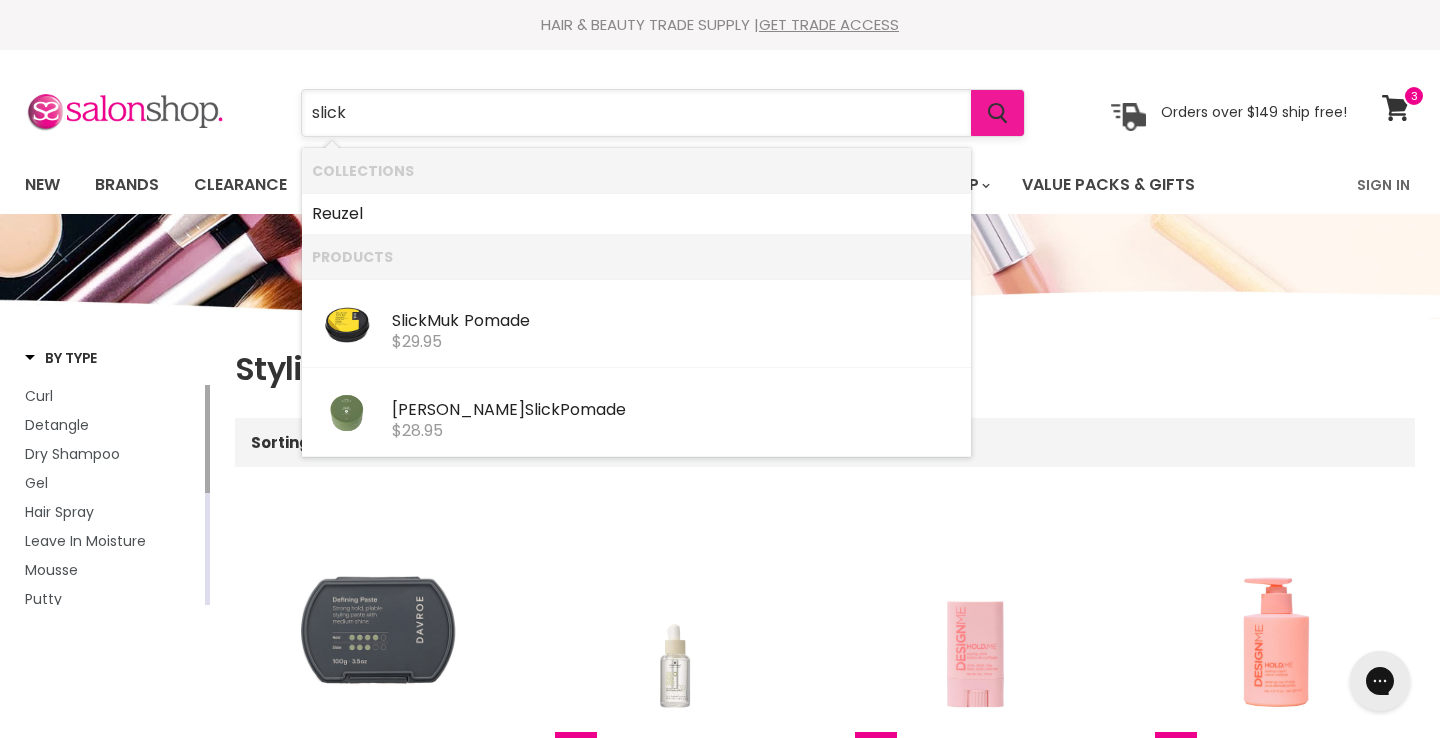 type on "slick" 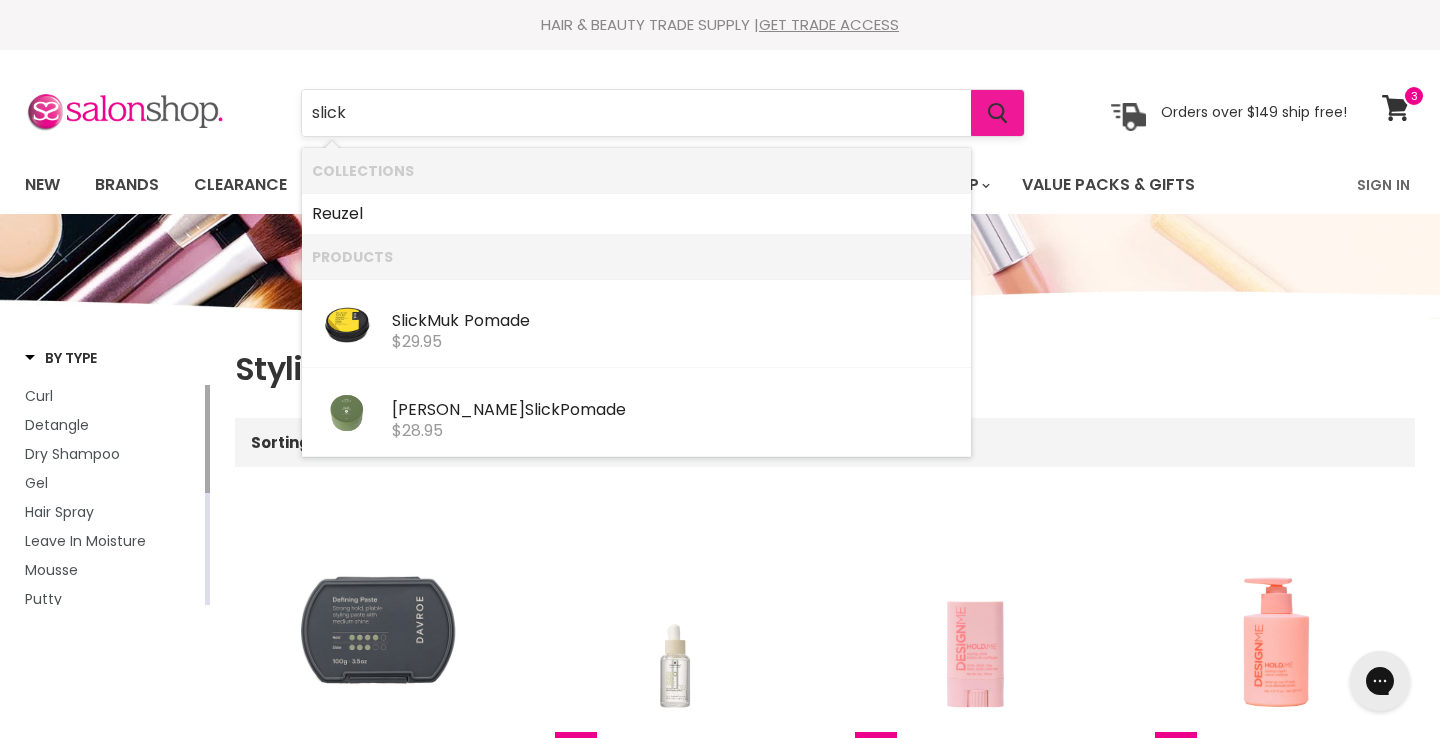 click 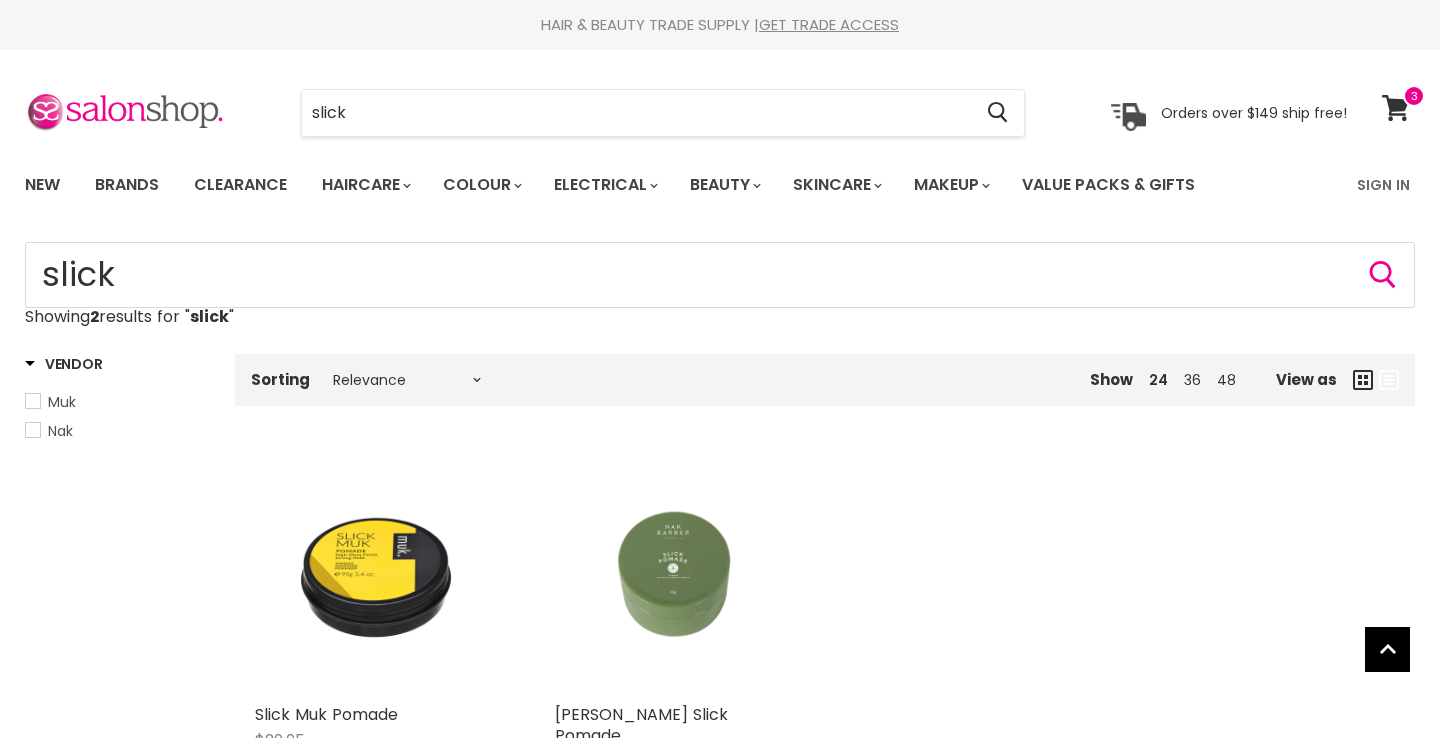 scroll, scrollTop: 0, scrollLeft: 0, axis: both 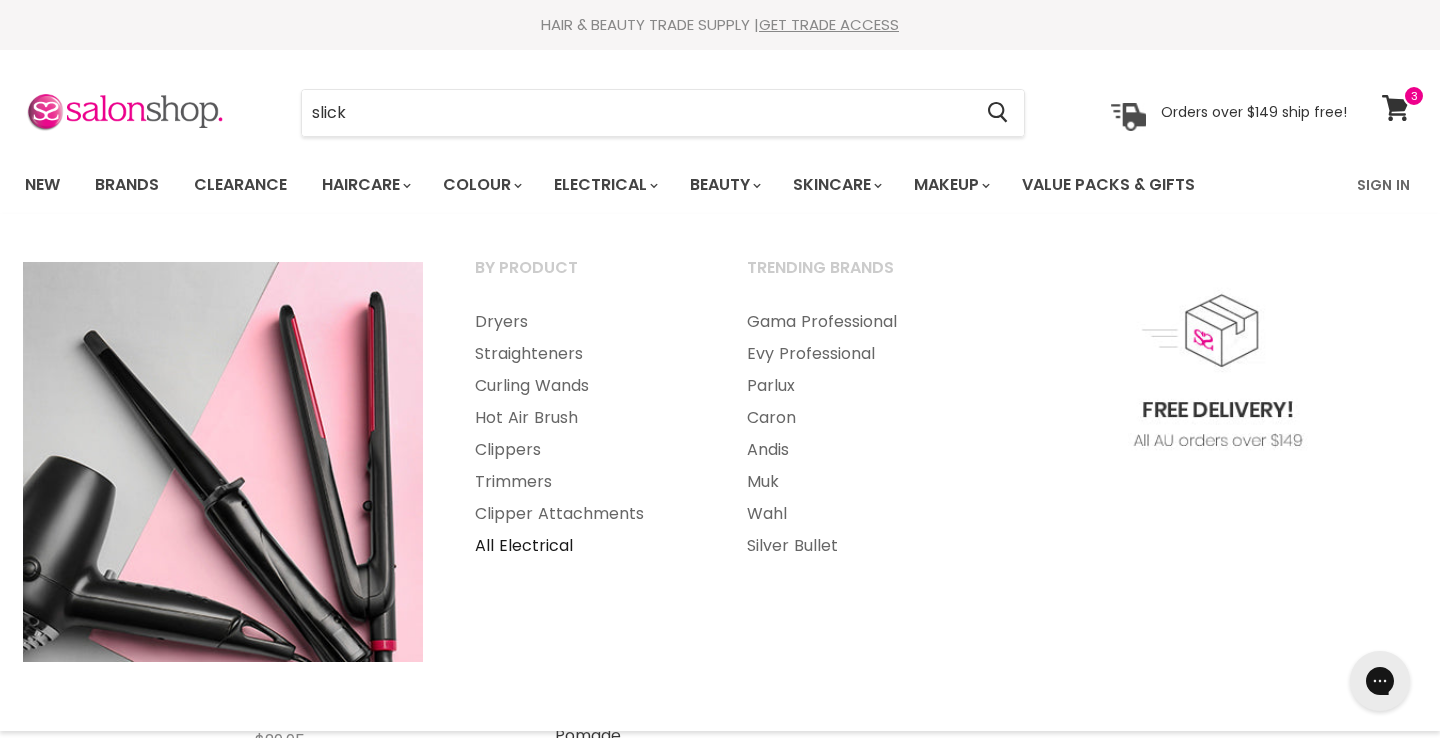 click on "All Electrical" at bounding box center (584, 546) 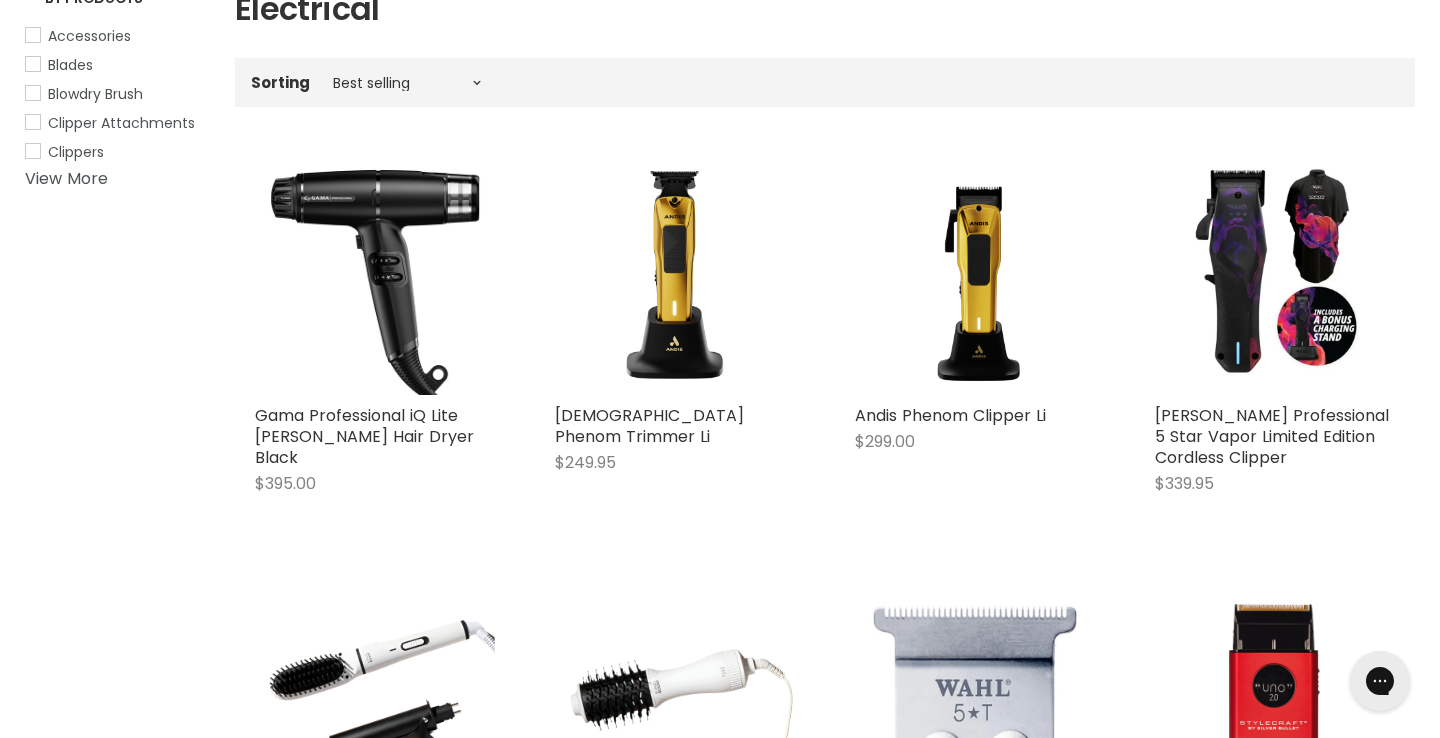 scroll, scrollTop: 0, scrollLeft: 0, axis: both 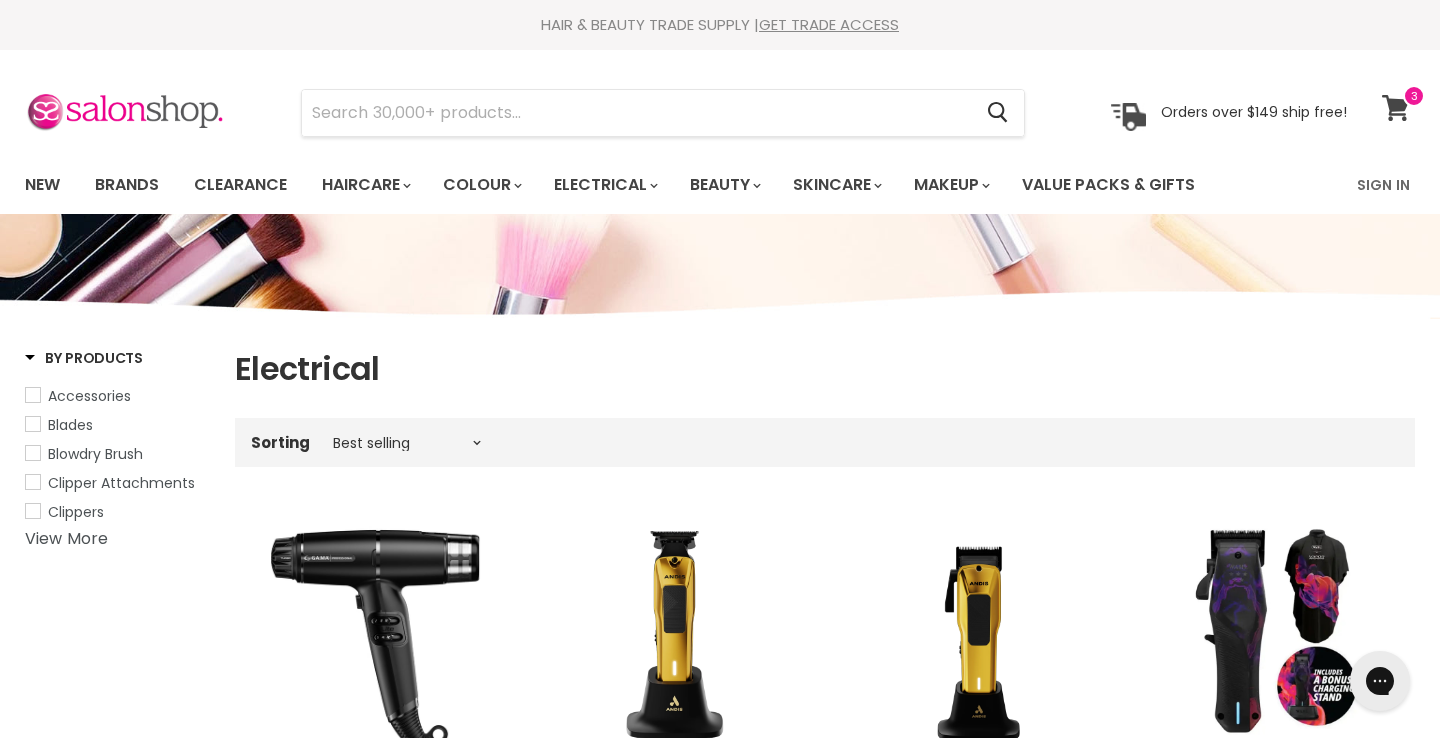 click at bounding box center [1414, 96] 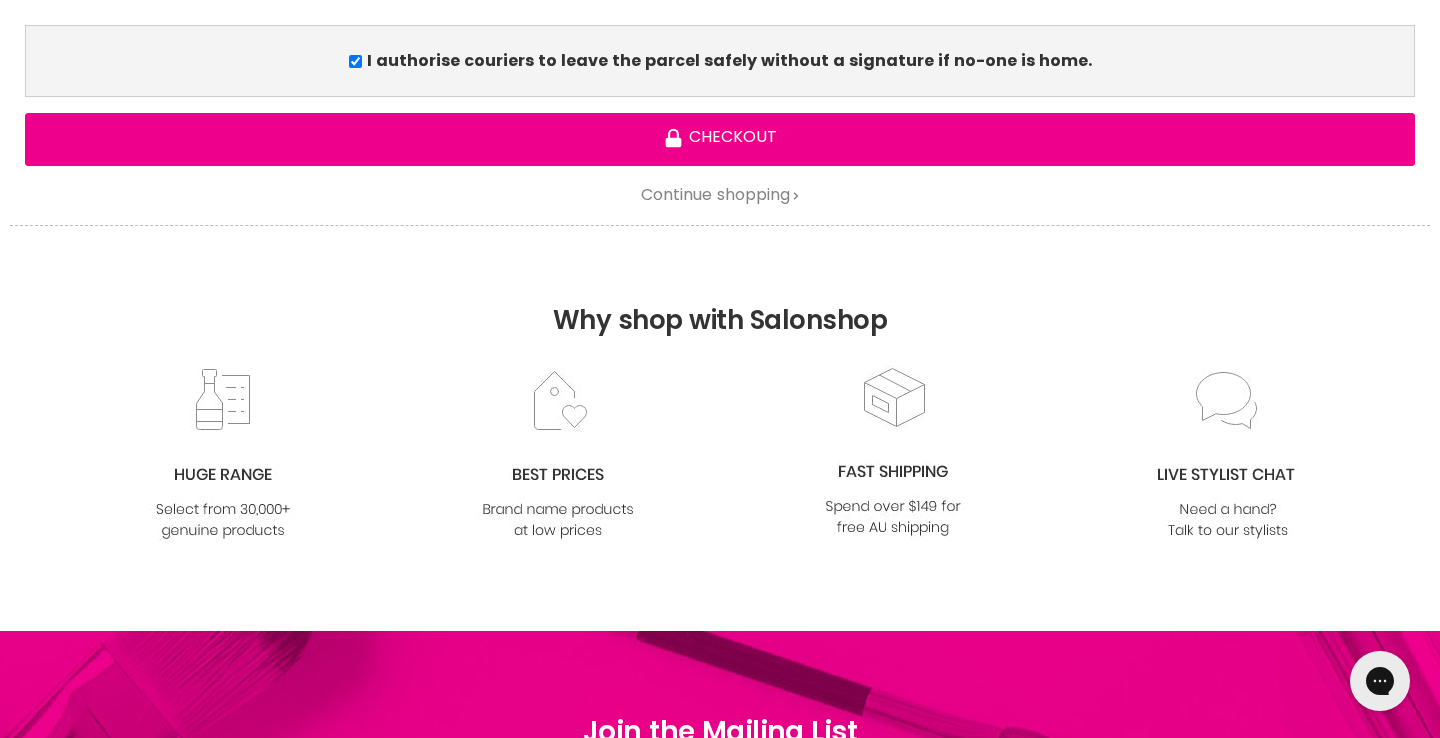 scroll, scrollTop: 0, scrollLeft: 0, axis: both 